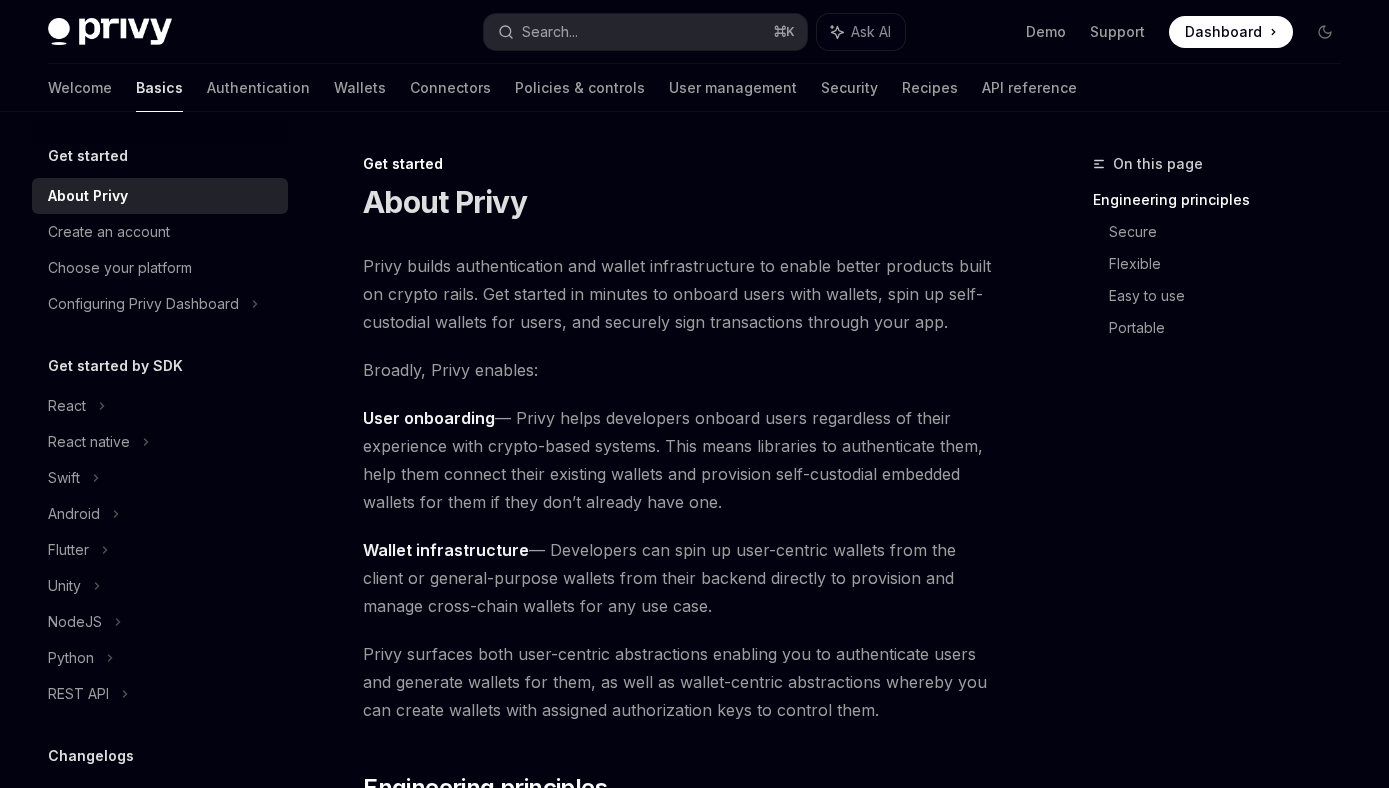scroll, scrollTop: 0, scrollLeft: 0, axis: both 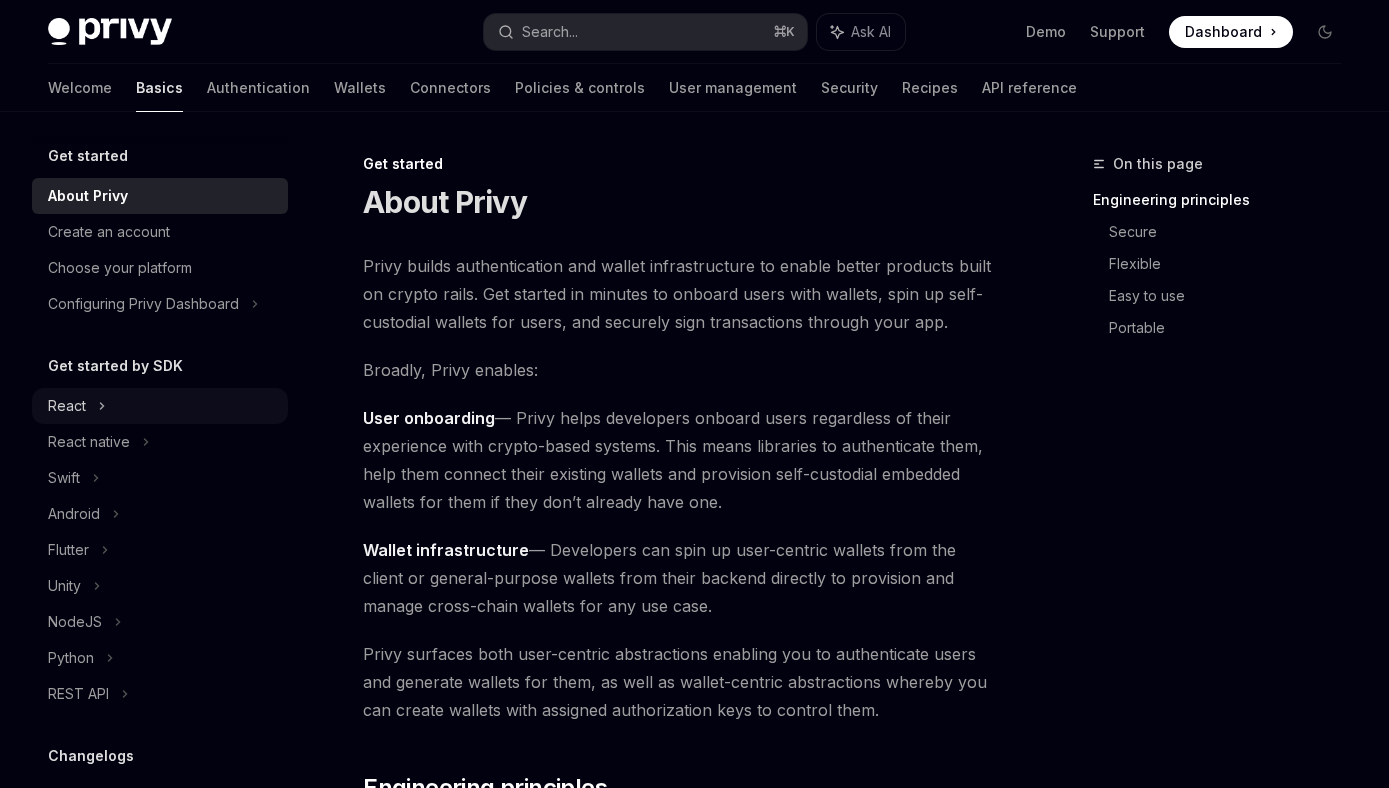 click on "React" at bounding box center [67, 406] 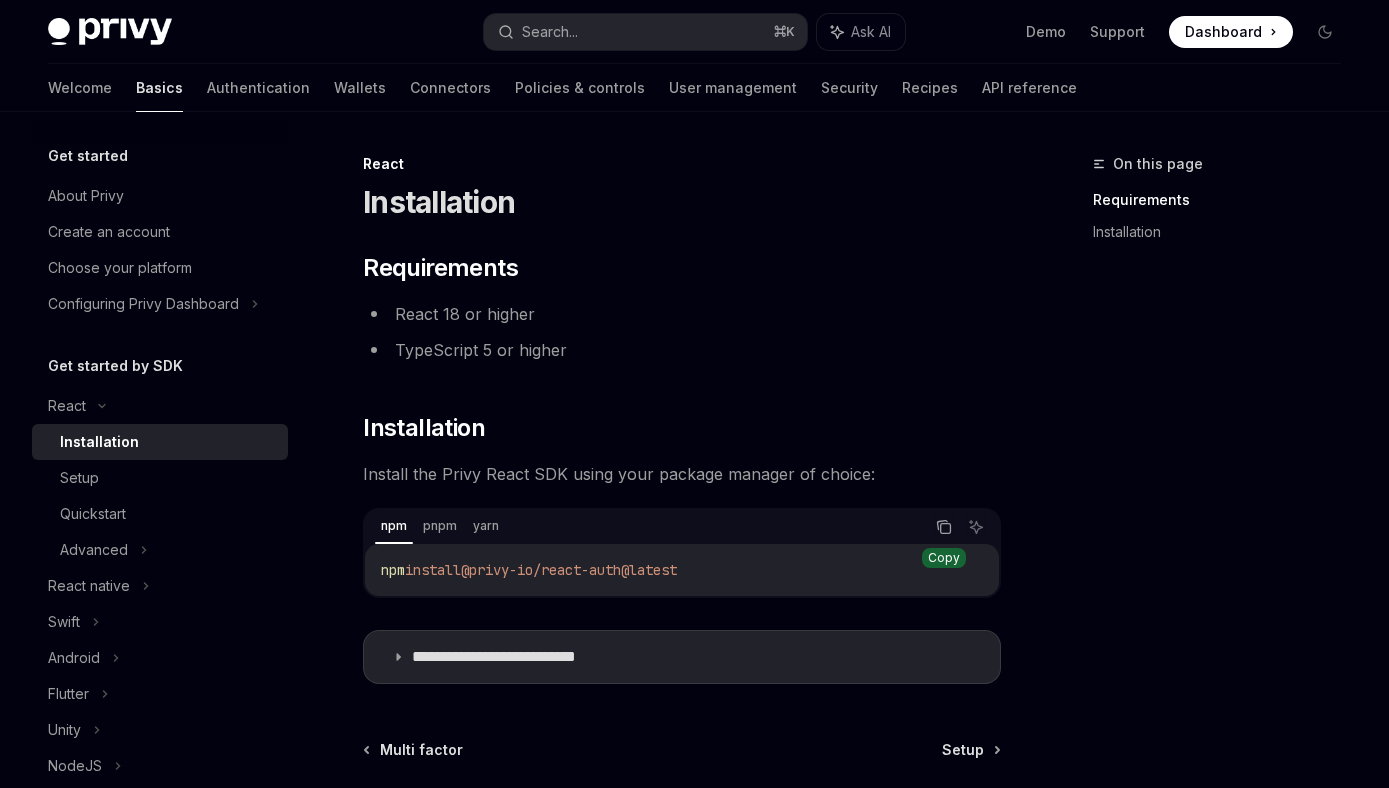 click 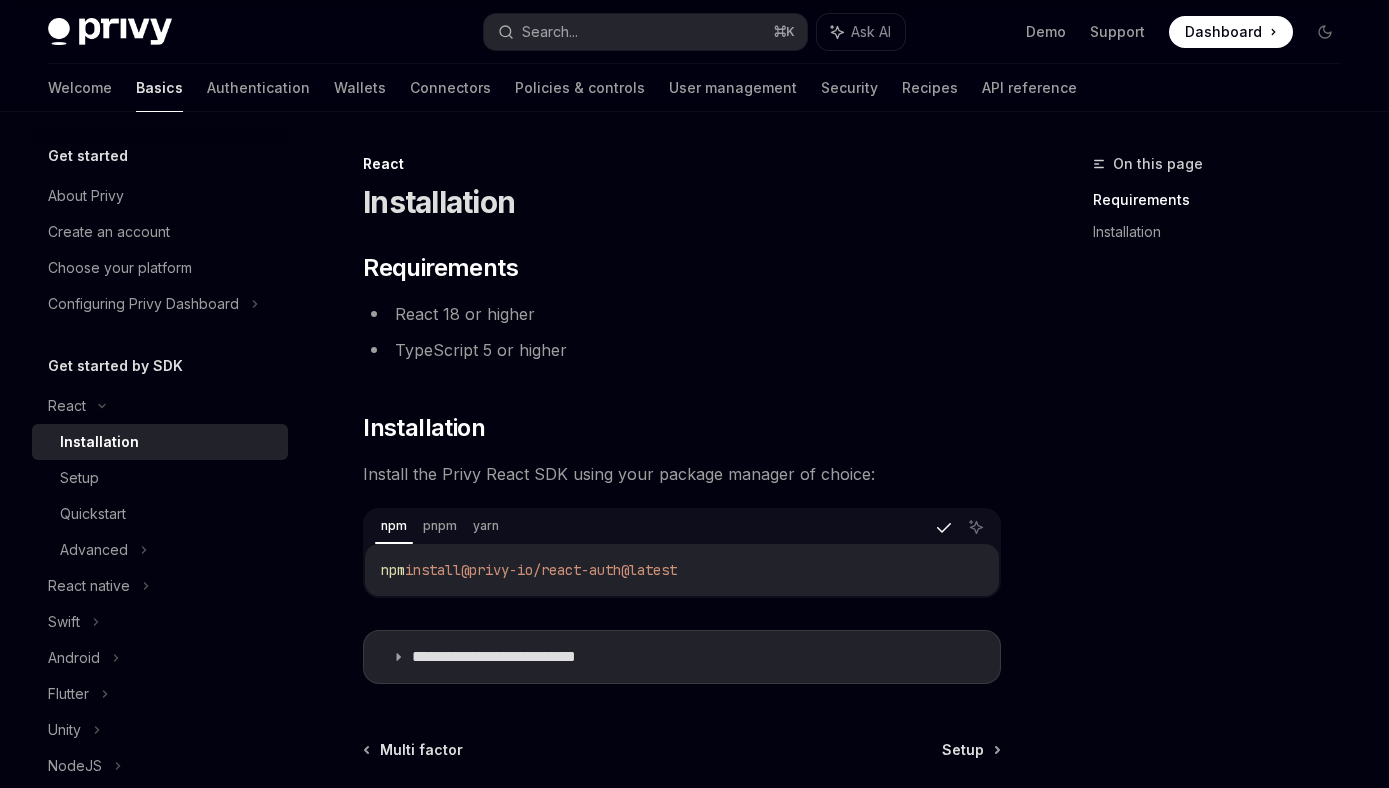 scroll, scrollTop: 193, scrollLeft: 0, axis: vertical 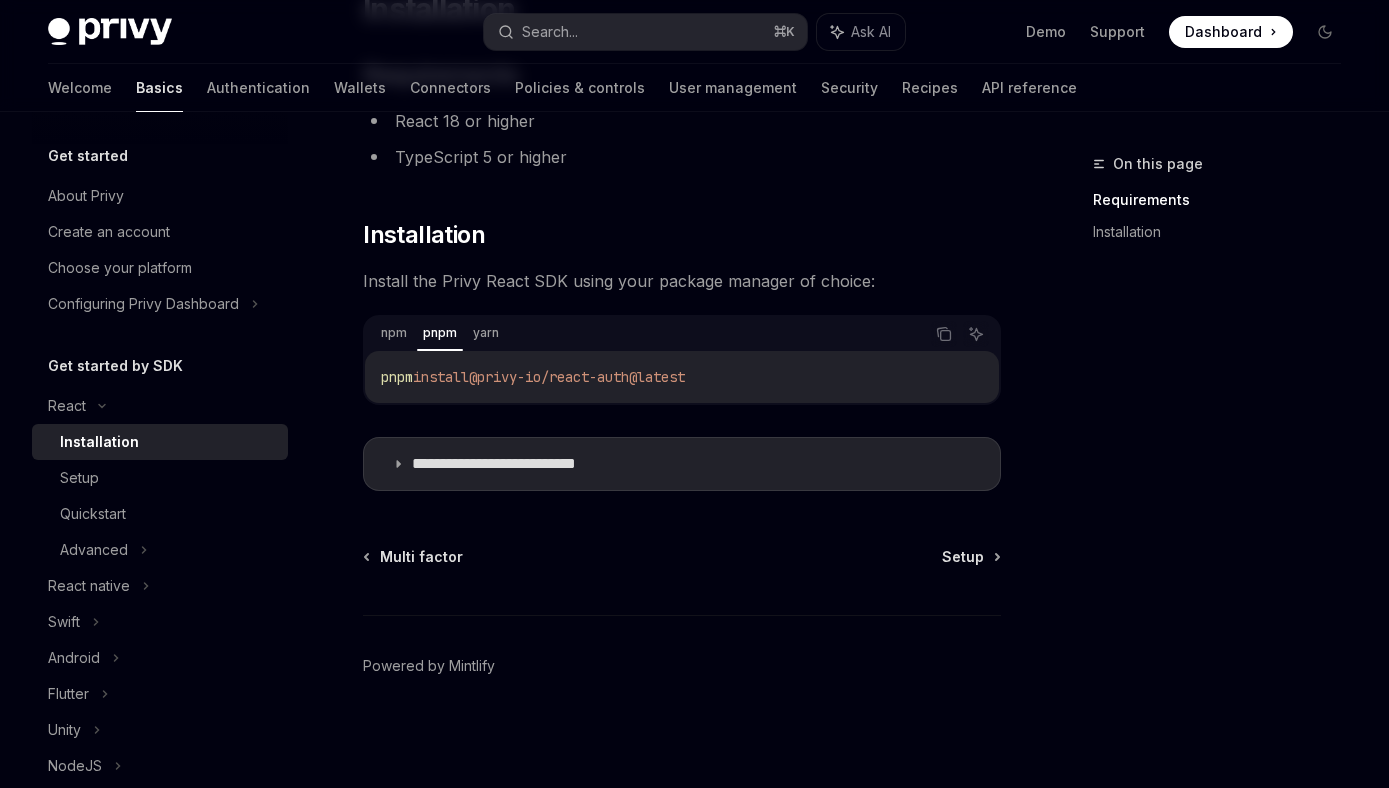 drag, startPoint x: 377, startPoint y: 378, endPoint x: 817, endPoint y: 403, distance: 440.70966 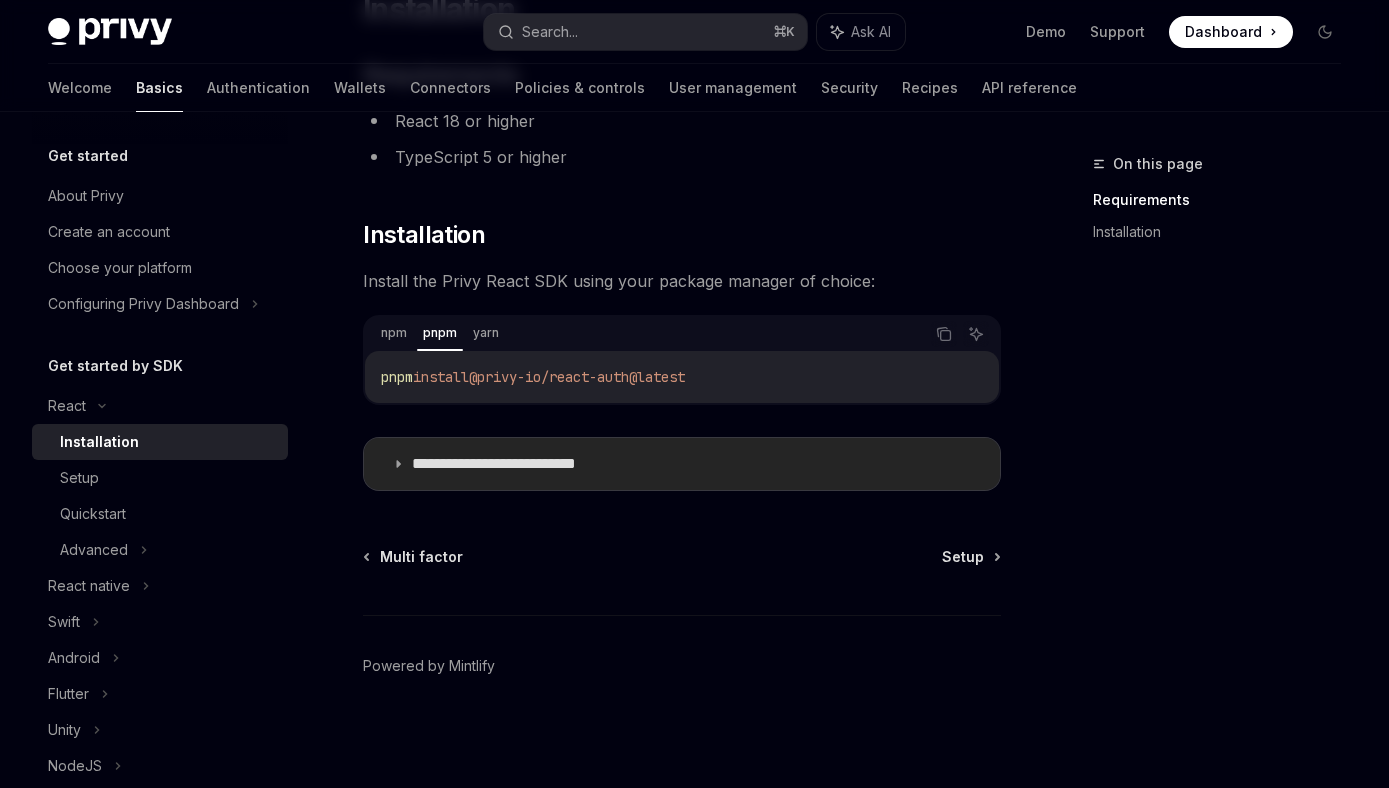 copy on "pnpm  install  @privy-io/react-auth@latest" 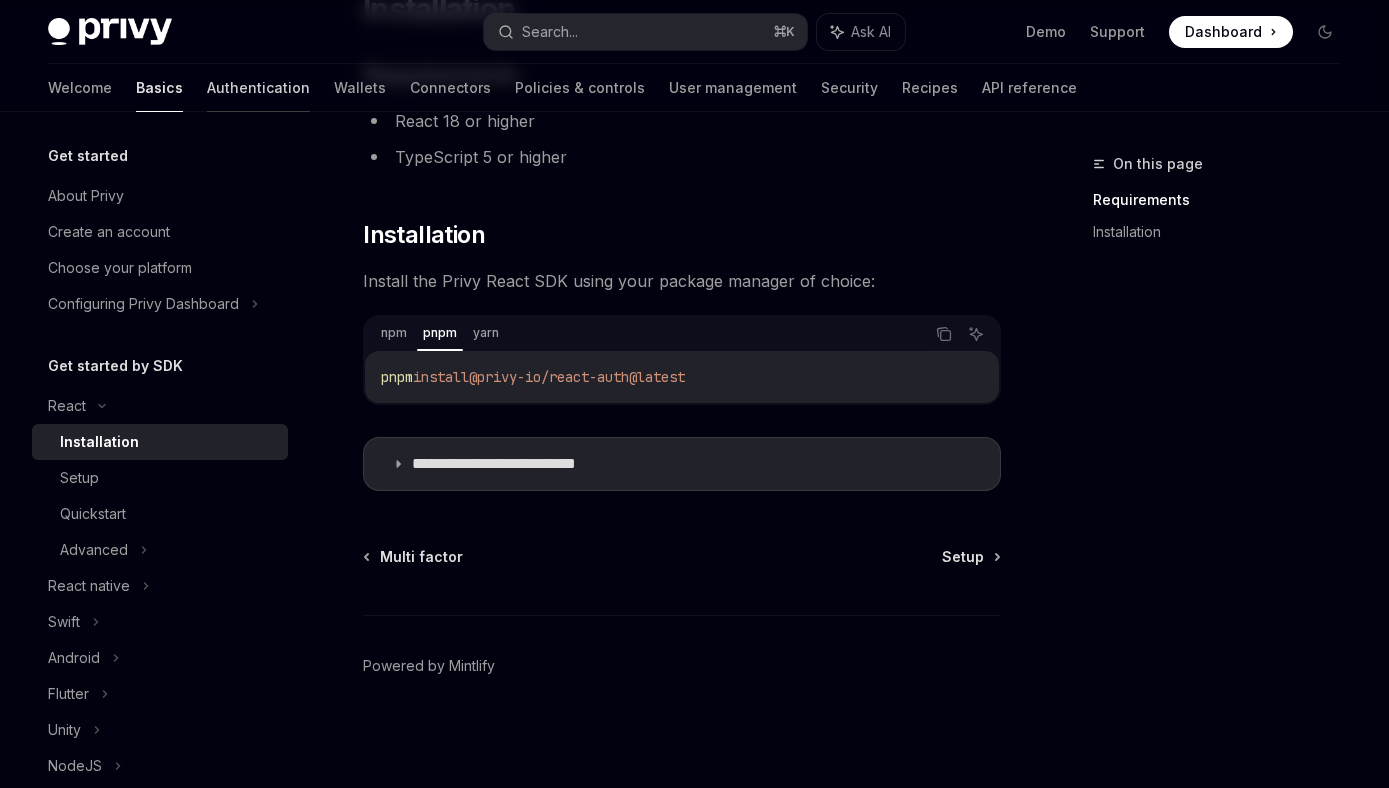 click on "Authentication" at bounding box center (258, 88) 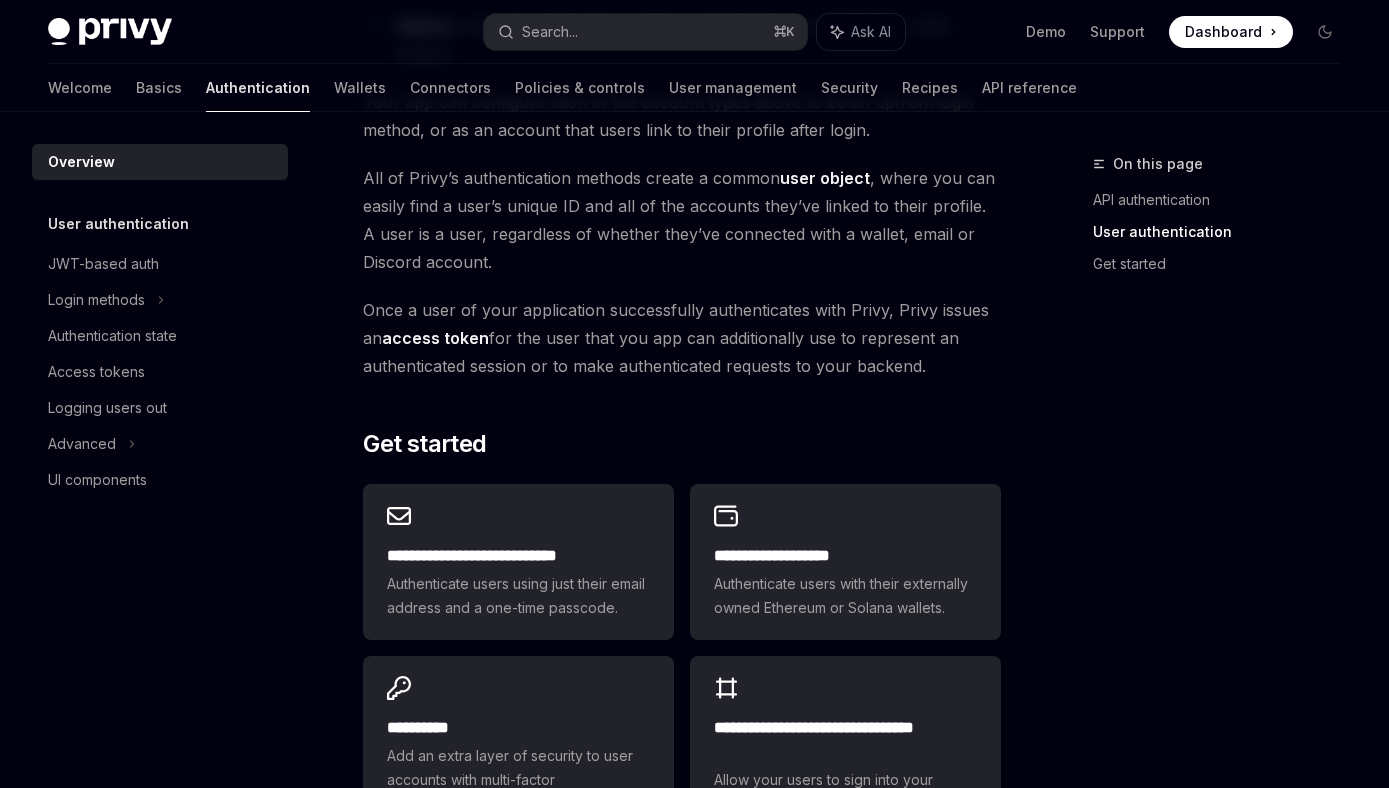 scroll, scrollTop: 1682, scrollLeft: 0, axis: vertical 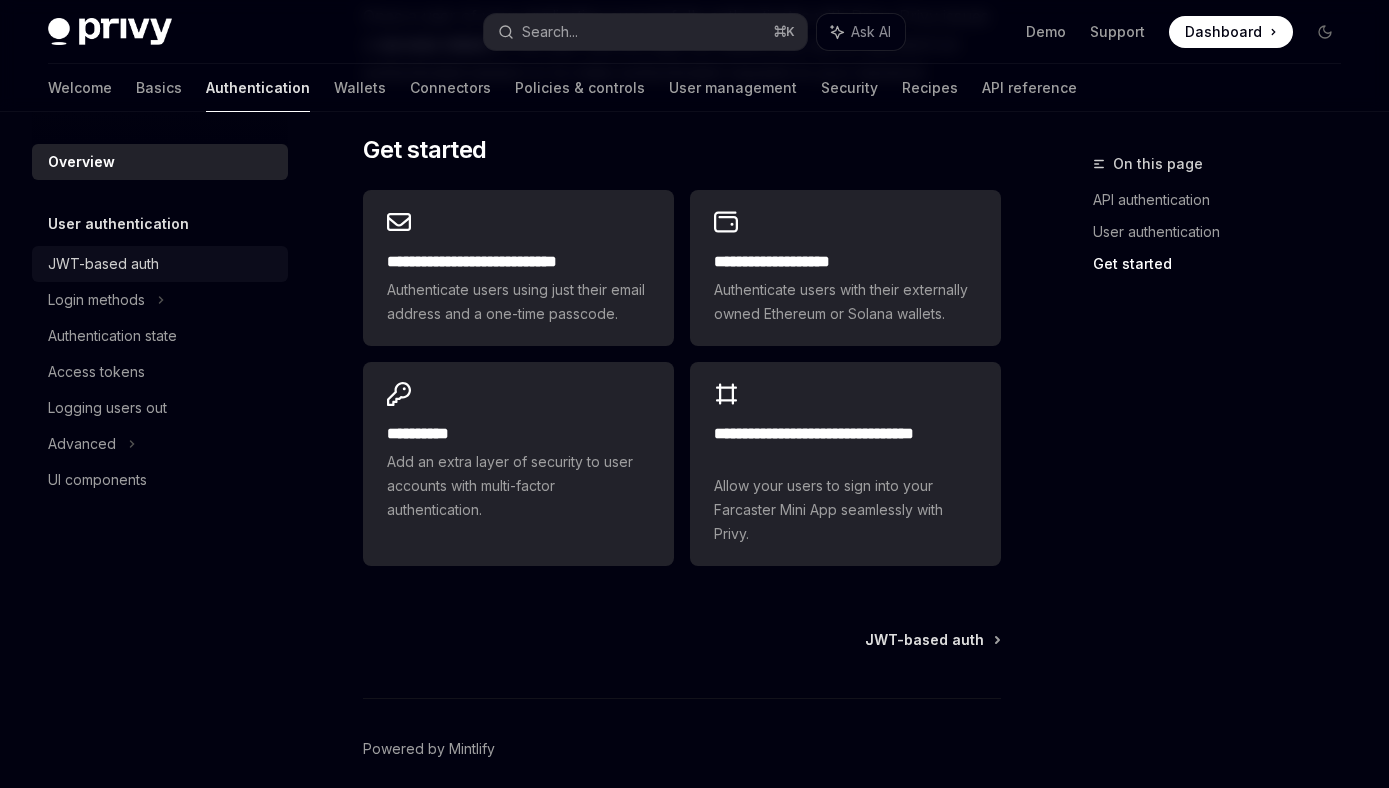 click on "JWT-based auth" at bounding box center (103, 264) 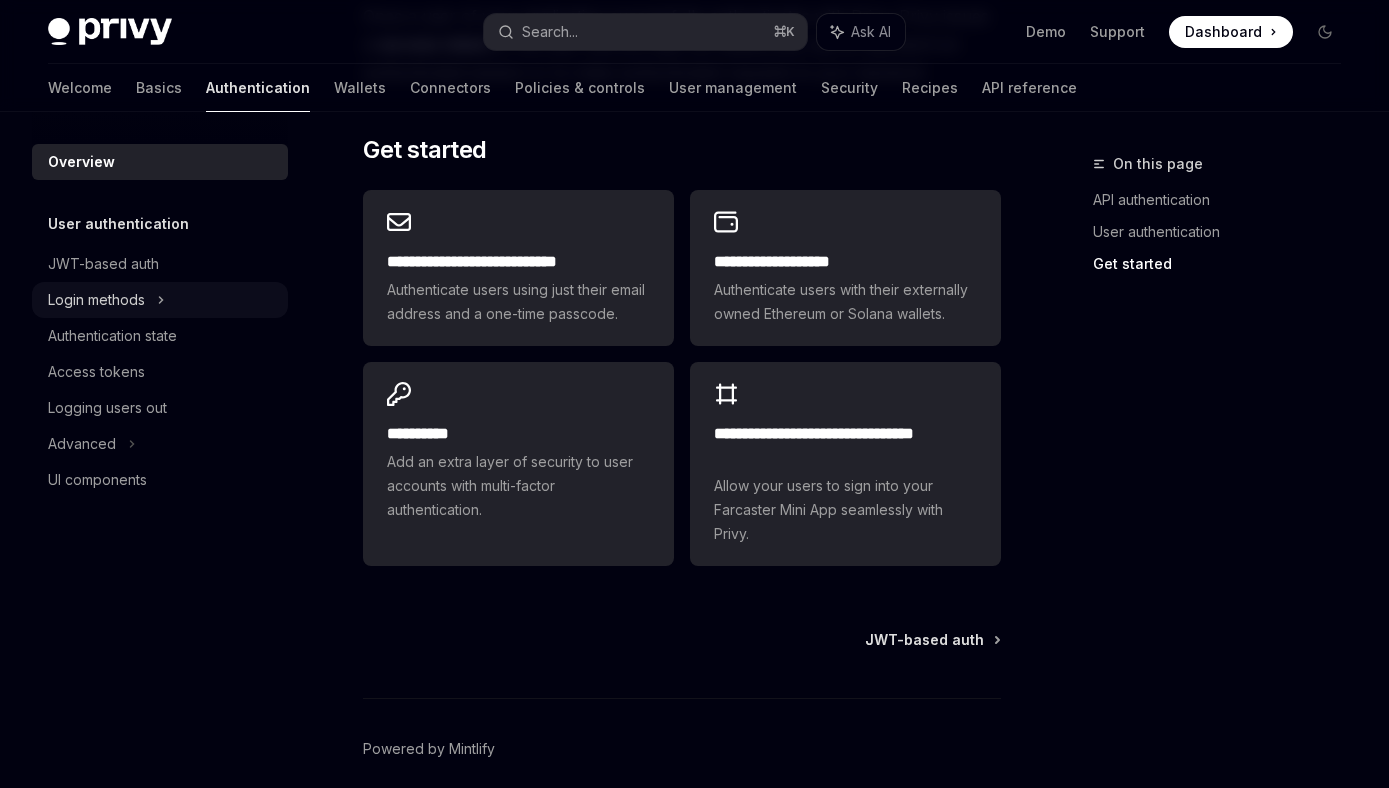 type on "*" 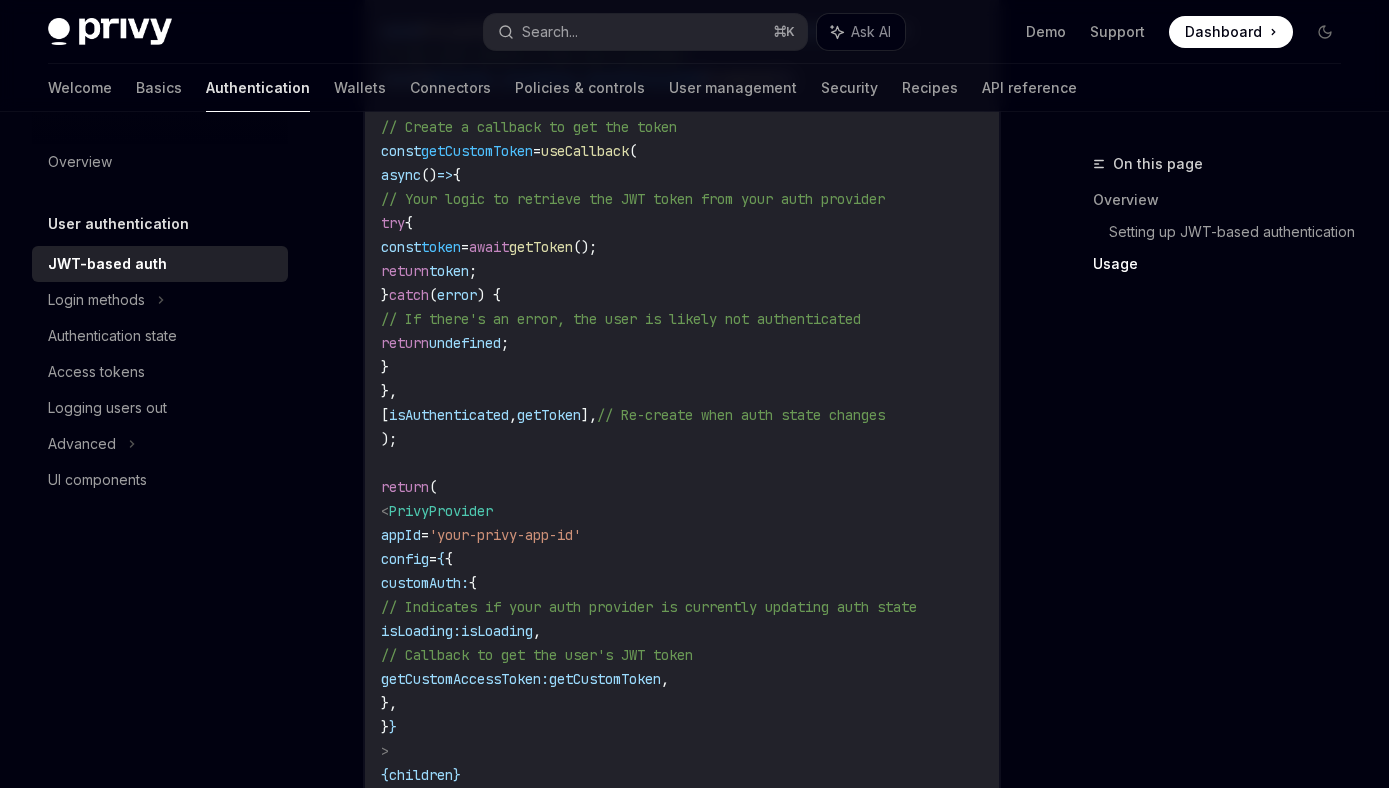 scroll, scrollTop: 2745, scrollLeft: 0, axis: vertical 